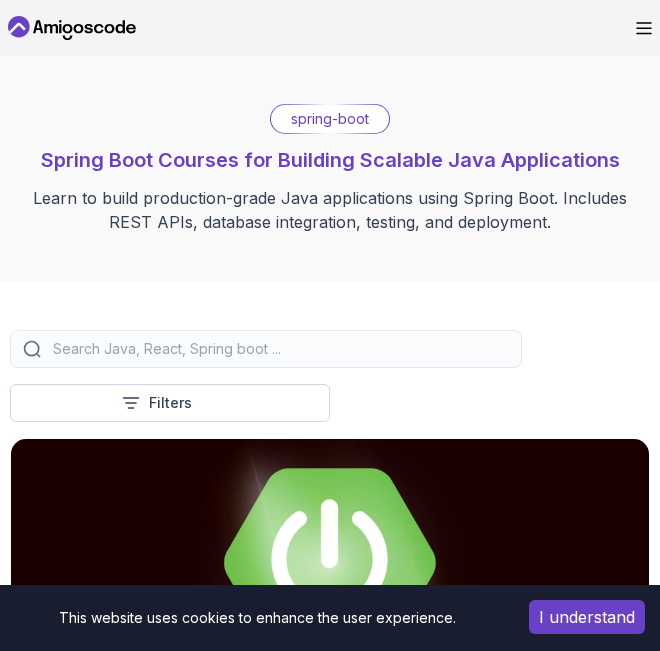 scroll, scrollTop: 1500, scrollLeft: 0, axis: vertical 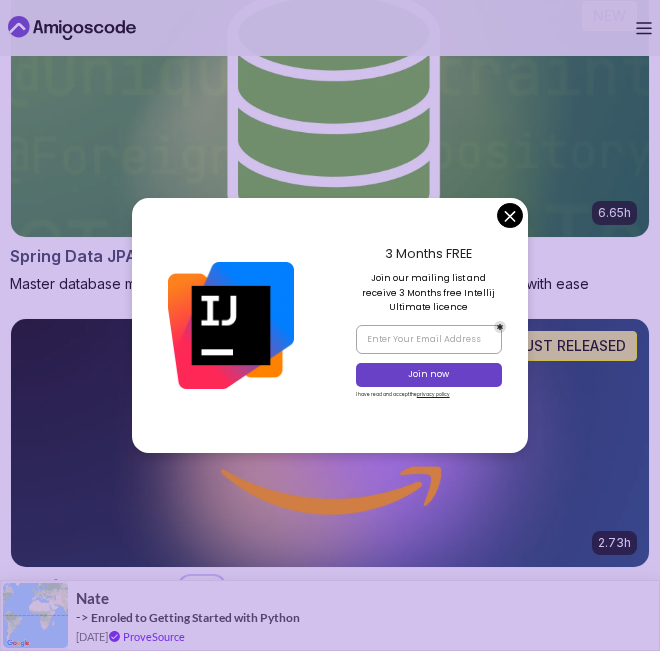 click on "This website uses cookies to enhance the user experience. I understand Products Resources Pricing Testimonials For Business Members Area Products Resources Pricing Testimonials For Business Members Area spring-boot Spring Boot Courses for Building Scalable Java Applications Learn to build production-grade Java applications using Spring Boot. Includes REST APIs, database integration, testing, and deployment. Filters Filters Type Course Build Price Pro Free Instructors Nelson Djalo Richard Abz Duration 0-1 Hour 1-3 Hours +3 Hours Track Front End Back End Dev Ops Full Stack Level Junior Mid-level Senior 5.18h Advanced Spring Boot Pro Dive deep into Spring Boot with our advanced course, designed to take your skills from intermediate to expert level. 3.30h Building APIs with Spring Boot Pro Learn to build robust, scalable APIs with Spring Boot, mastering REST principles, JSON handling, and embedded server configuration. 1.67h NEW Spring Boot for Beginners 6.65h NEW Spring Data JPA Pro 2.73h JUST RELEASED Pro 1.45h" at bounding box center (330, 1577) 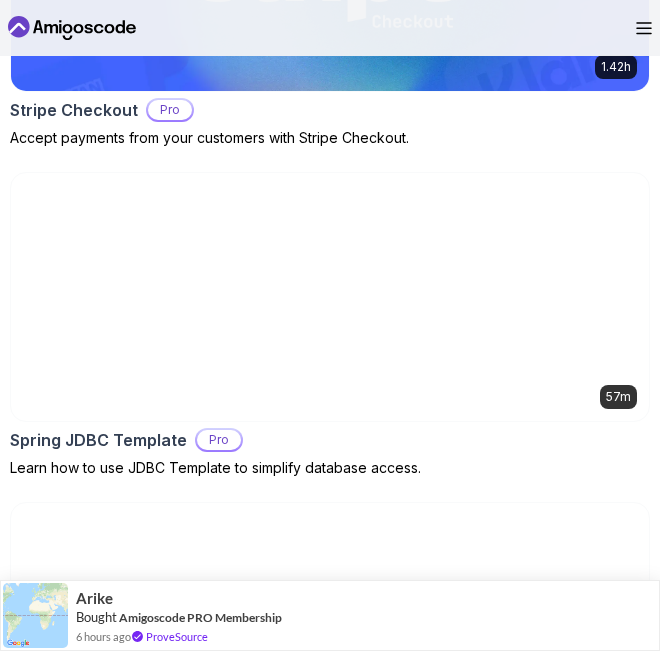 scroll, scrollTop: 2804, scrollLeft: 0, axis: vertical 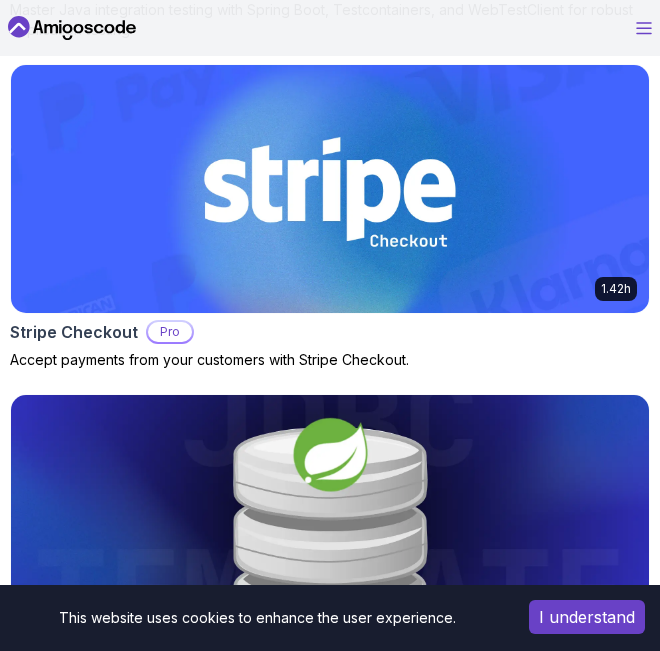 click 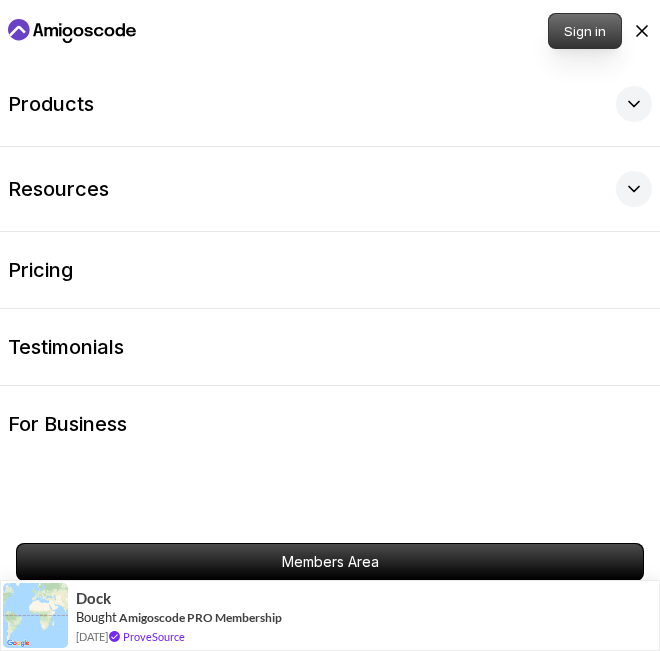 click on "Sign in" at bounding box center (585, 31) 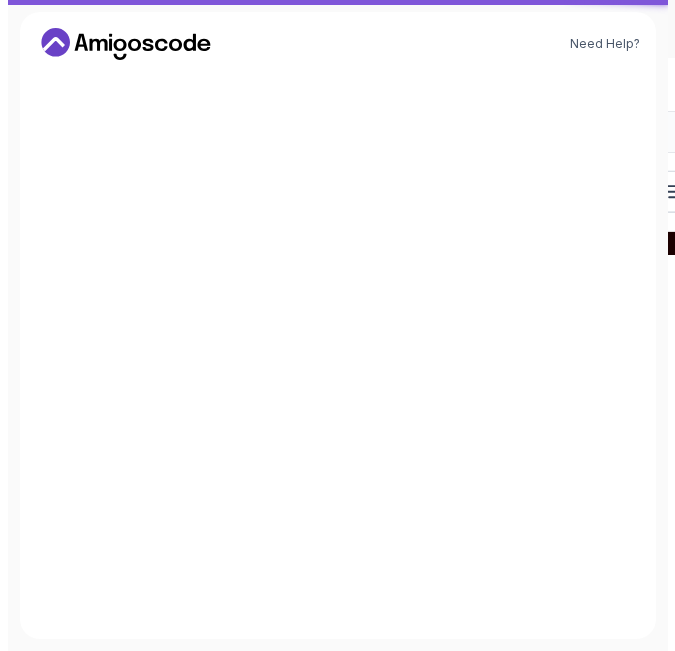 scroll, scrollTop: 0, scrollLeft: 0, axis: both 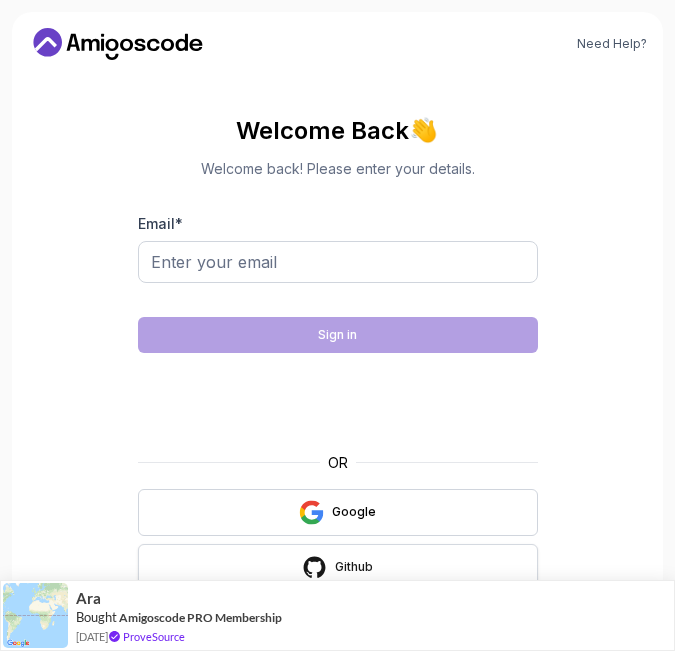 click 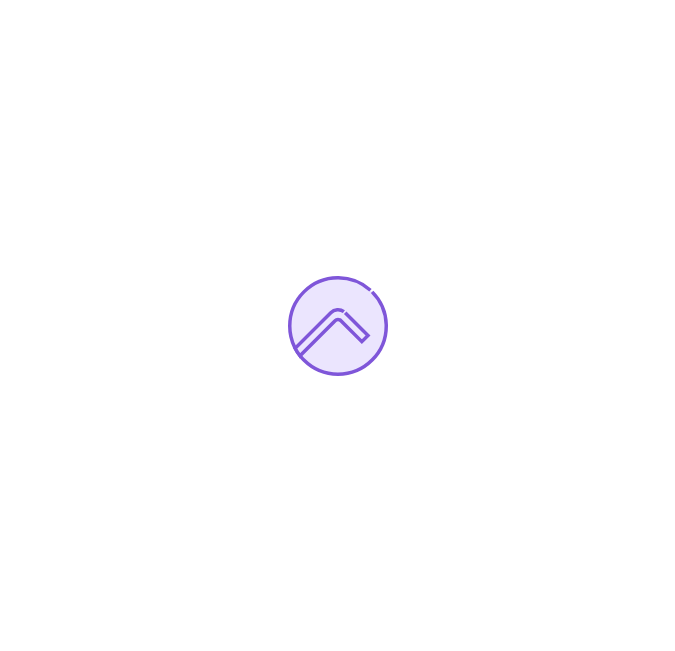scroll, scrollTop: 0, scrollLeft: 0, axis: both 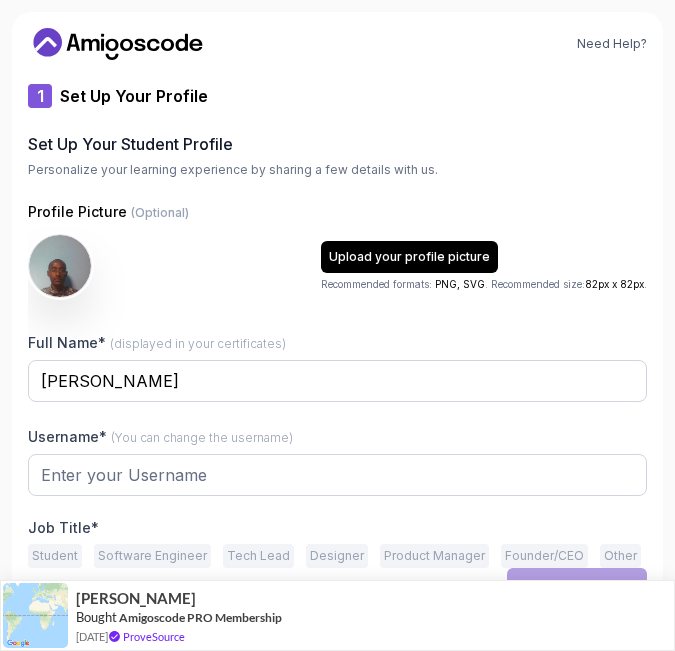 type on "calmfalcon37218" 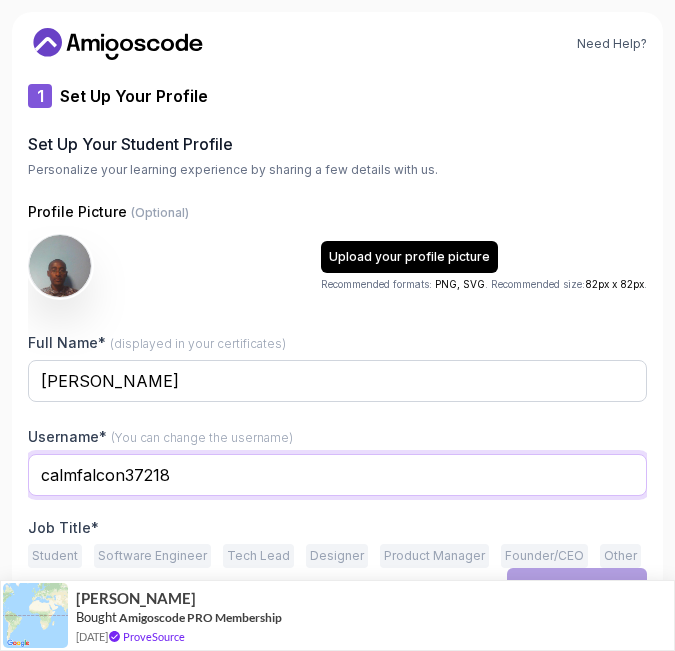 click on "calmfalcon37218" at bounding box center [337, 475] 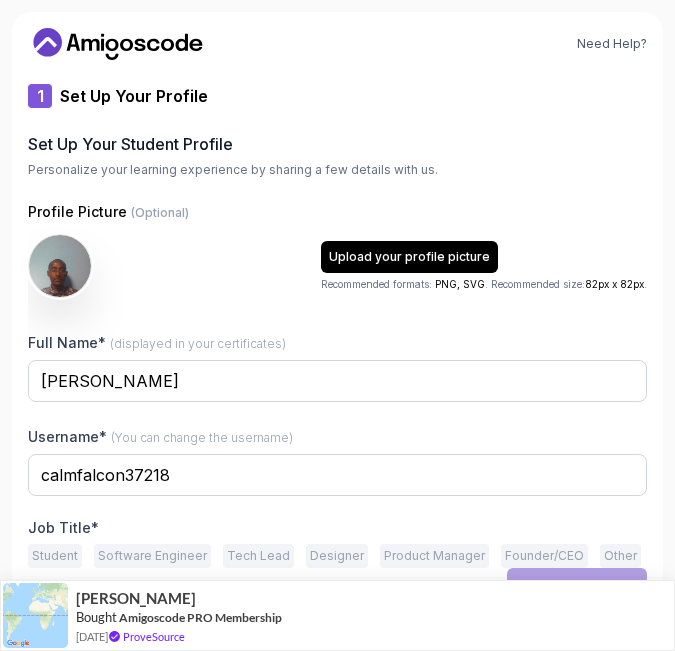 drag, startPoint x: 650, startPoint y: 176, endPoint x: 641, endPoint y: 186, distance: 13.453624 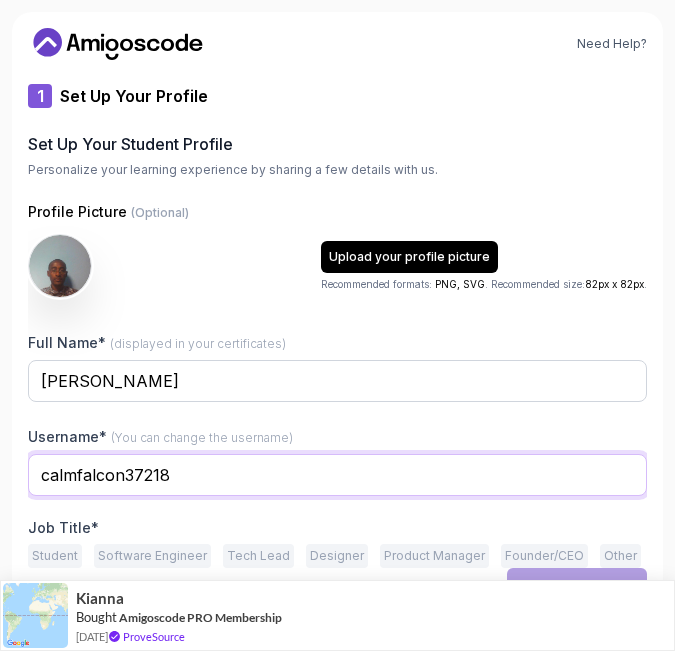 click on "calmfalcon37218" at bounding box center (337, 475) 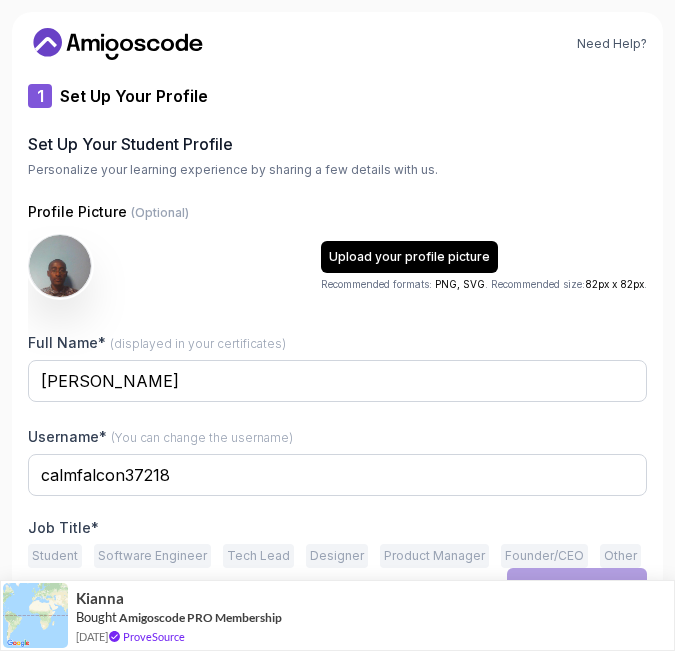 click on "Software Engineer" at bounding box center (152, 556) 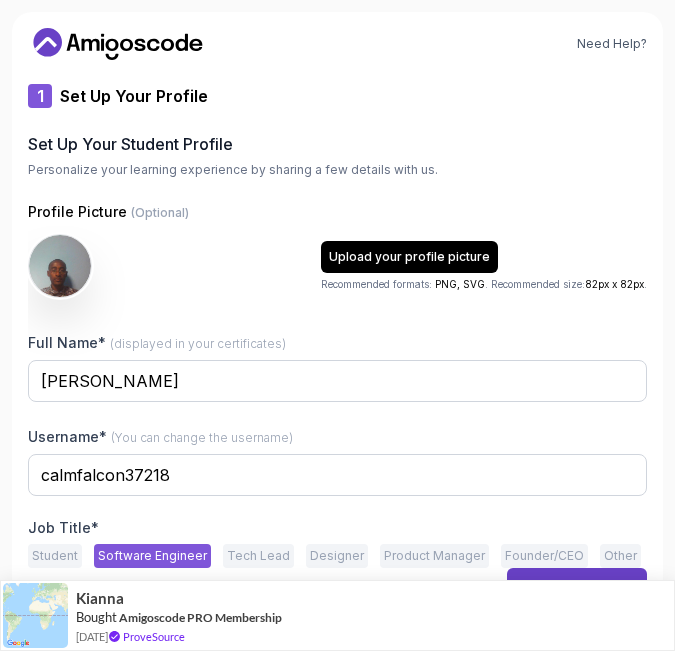 click on "Need Help? 1 Set Up Your Profile 1 Set Up Your Profile 2 Let's Get to Know You Set Up Your Student Profile Personalize your learning experience by sharing a few details with us. Profile Picture   (Optional) Upload your profile picture Recommended formats:   PNG, SVG . Recommended size:  82px x 82px . Full Name*   (displayed in your certificates) [PERSON_NAME] Username*   (You can change the username) calmfalcon37218 Job Title* Student Software Engineer Tech Lead Designer Product Manager Founder/CEO Other Next
Kianna Bought   Amigoscode PRO Membership [DATE]     ProveSource" at bounding box center [337, 325] 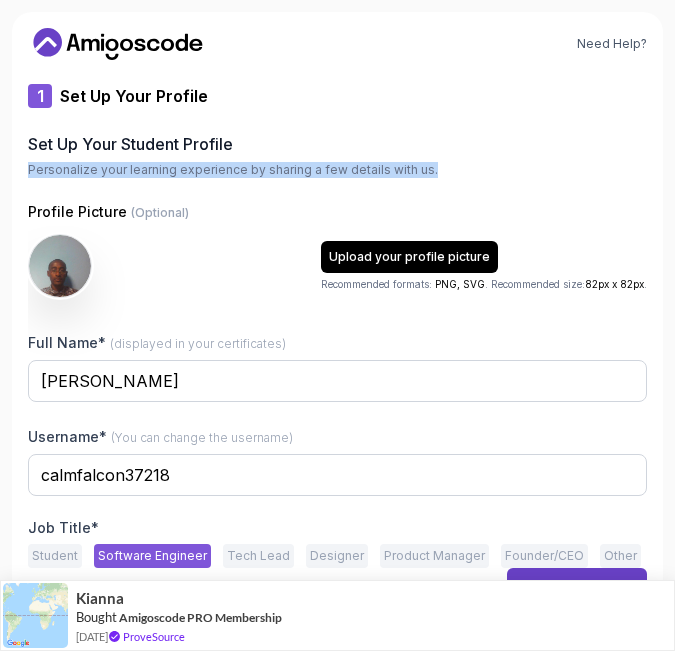 drag, startPoint x: 674, startPoint y: 153, endPoint x: 635, endPoint y: 201, distance: 61.846584 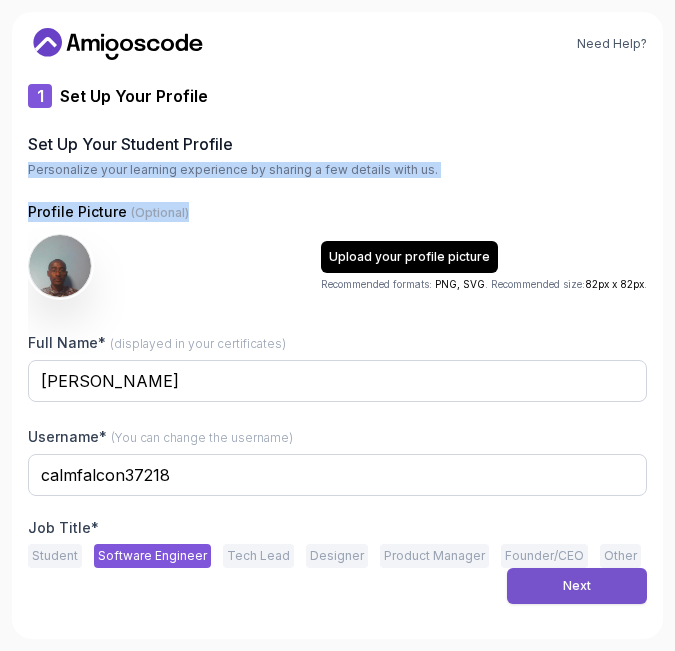 click on "Next" at bounding box center [577, 586] 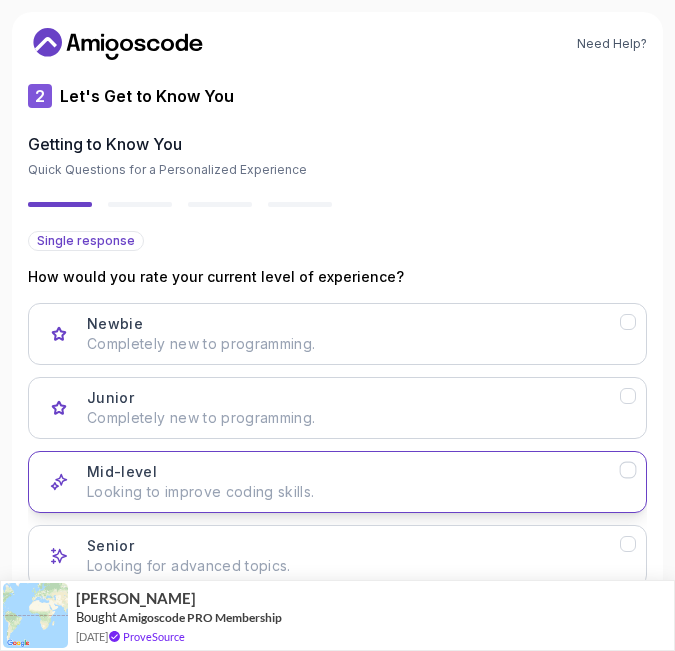 click on "Looking to improve coding skills." at bounding box center (353, 492) 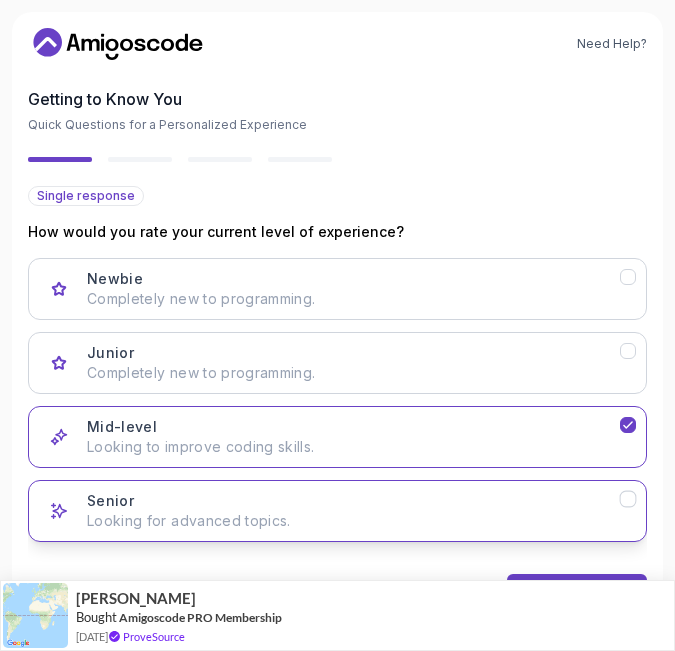 scroll, scrollTop: 68, scrollLeft: 0, axis: vertical 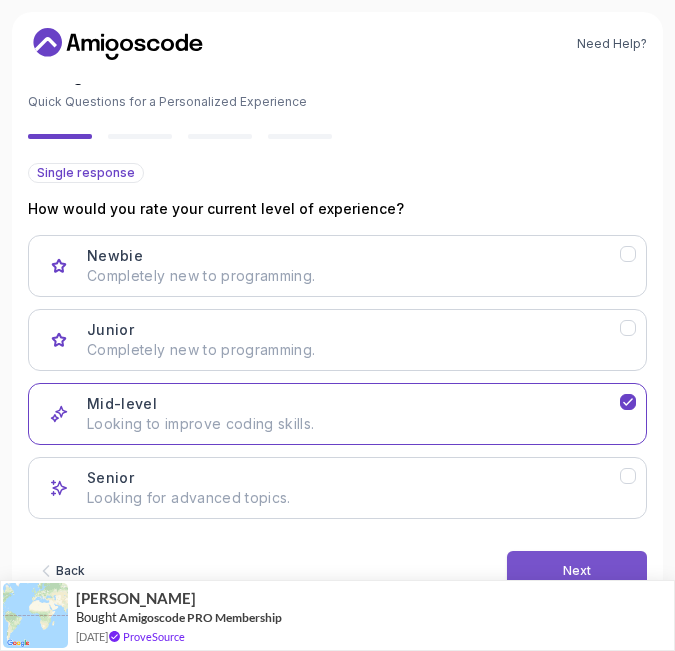 click on "Next" at bounding box center (577, 571) 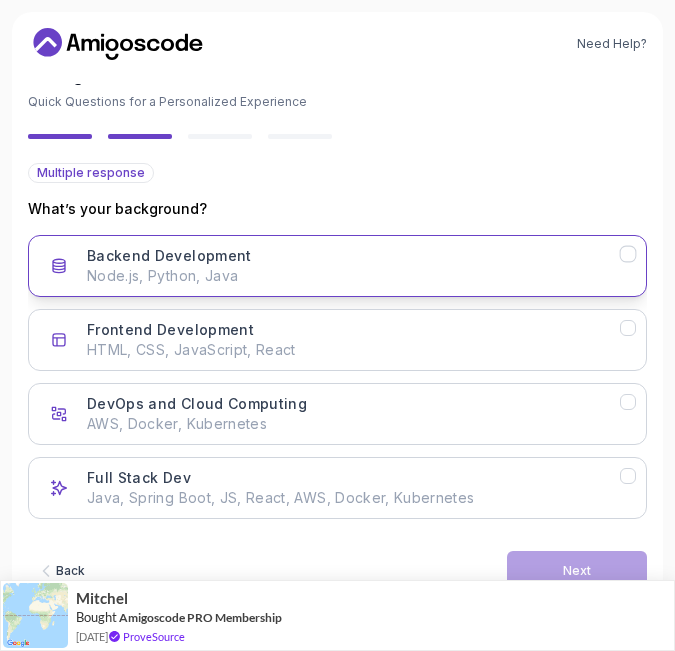 click on "Node.js, Python, Java" at bounding box center (353, 276) 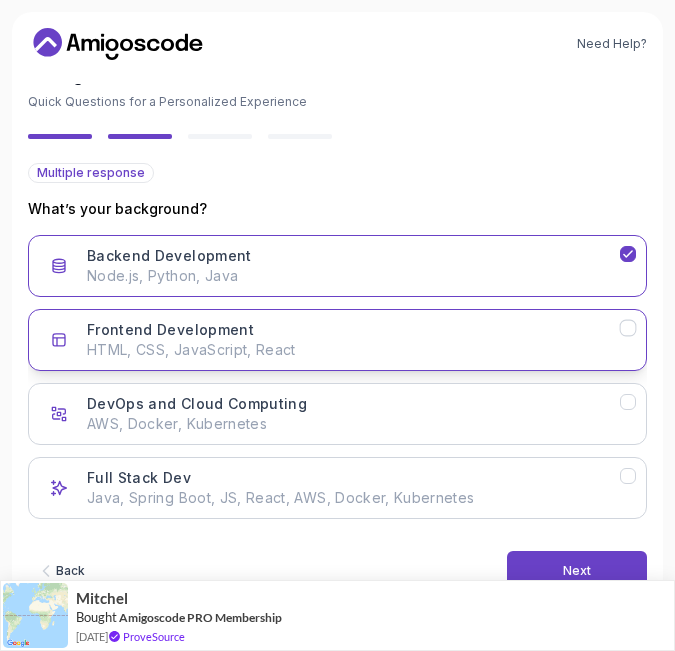 click on "HTML, CSS, JavaScript, React" at bounding box center [353, 350] 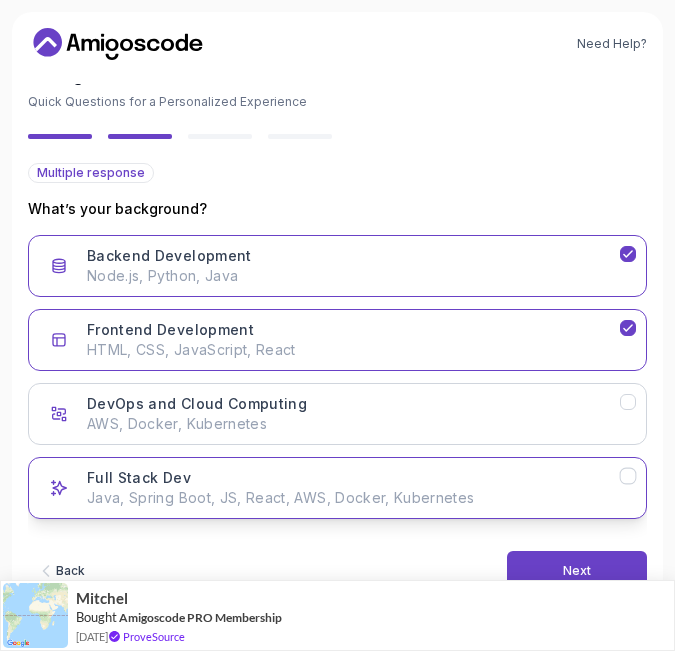 click on "Java, Spring Boot, JS, React, AWS, Docker, Kubernetes" at bounding box center [353, 498] 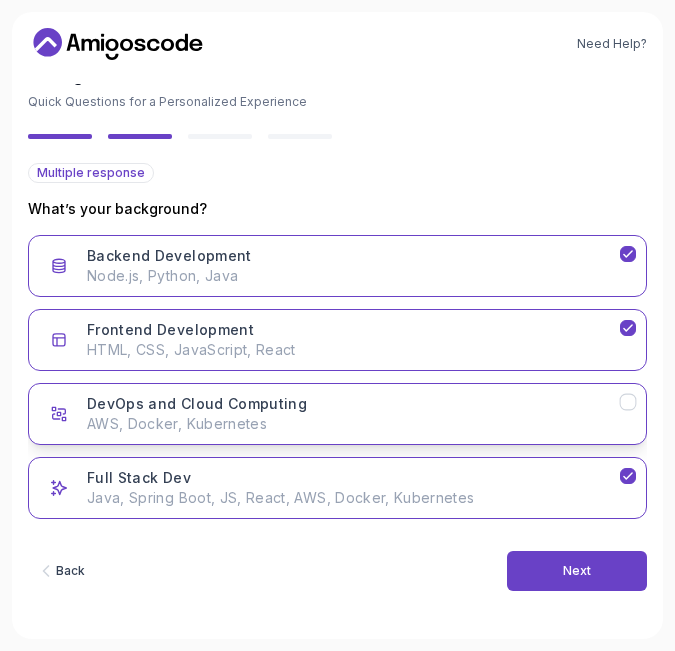 click on "DevOps and Cloud Computing AWS, Docker, Kubernetes" at bounding box center (337, 414) 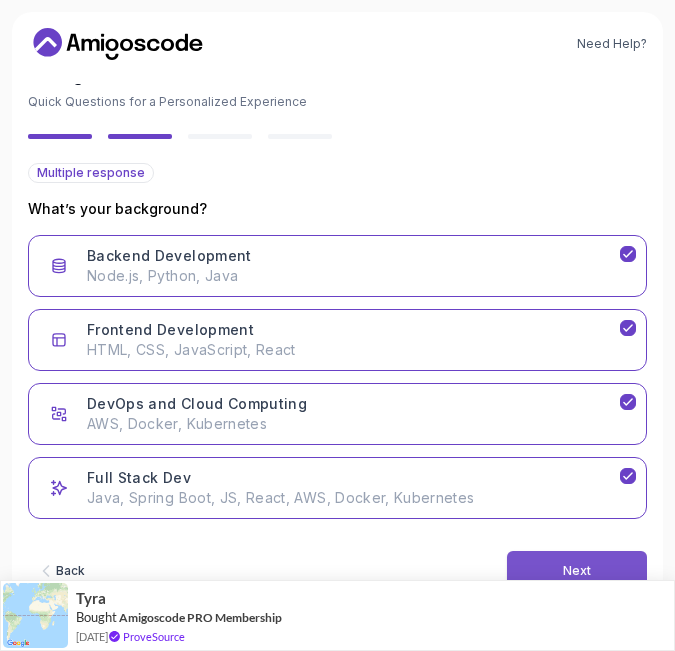 click on "Next" at bounding box center [577, 571] 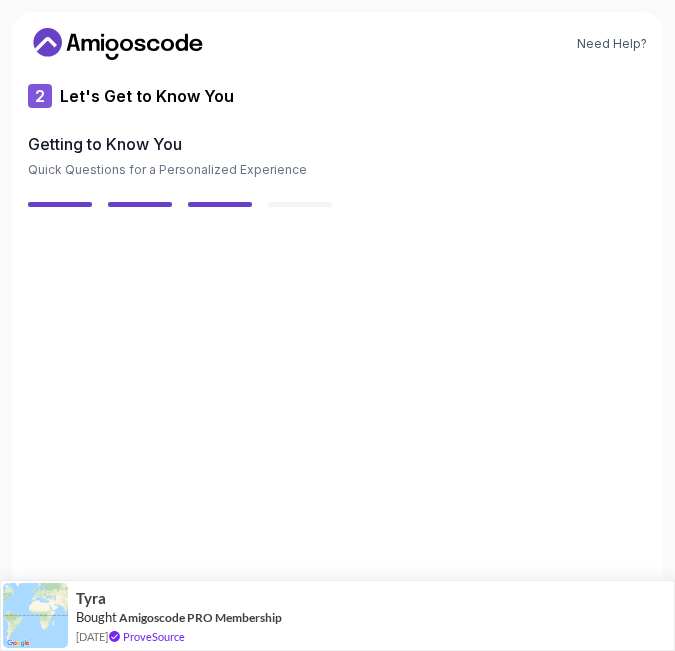 scroll, scrollTop: 0, scrollLeft: 0, axis: both 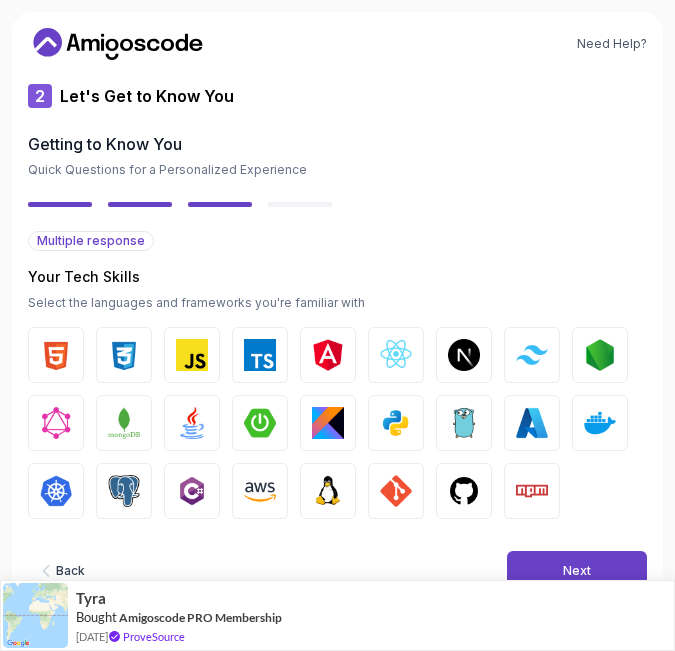 click at bounding box center [396, 355] 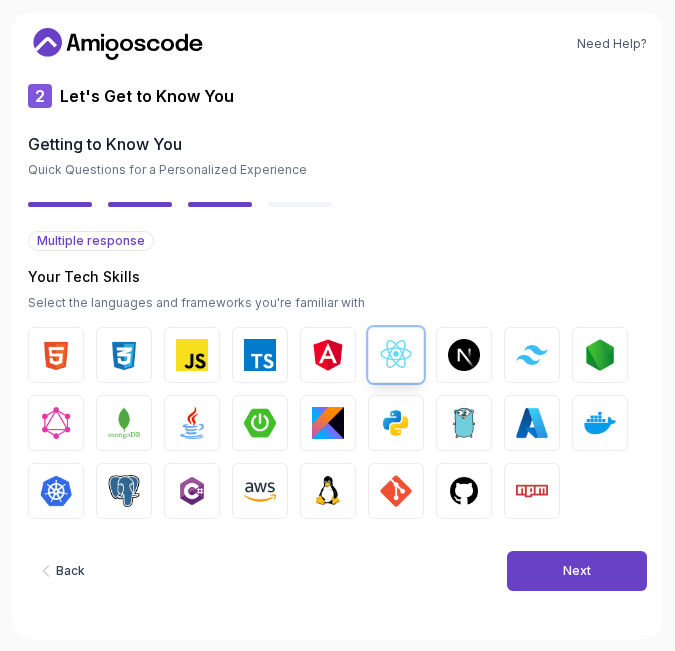 click at bounding box center [600, 355] 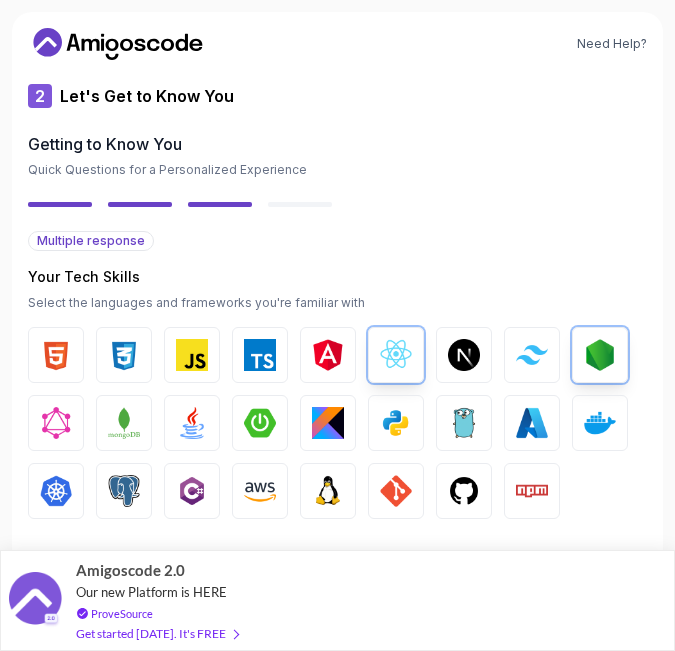 click at bounding box center [124, 491] 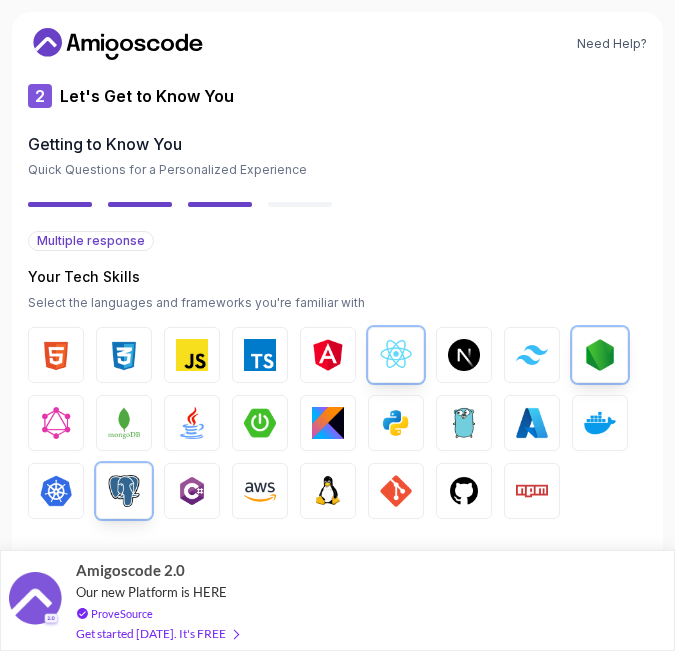click at bounding box center (56, 355) 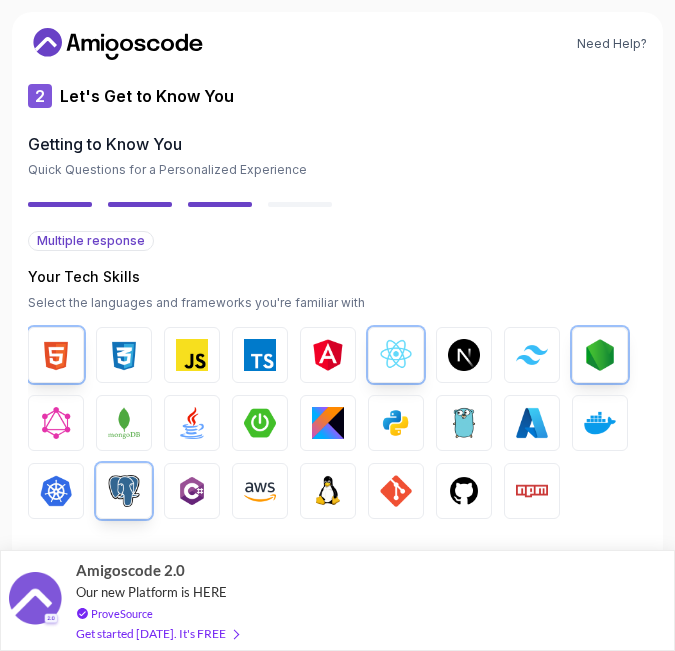 click at bounding box center (124, 355) 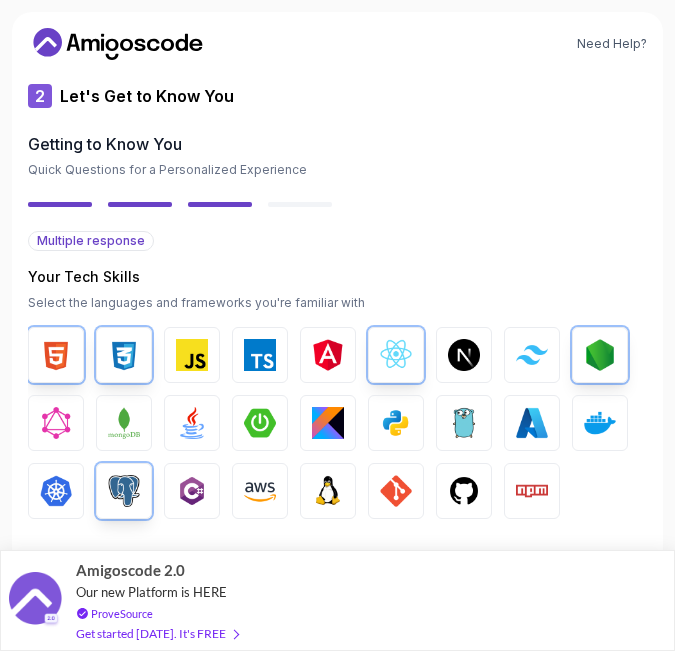 click at bounding box center (192, 355) 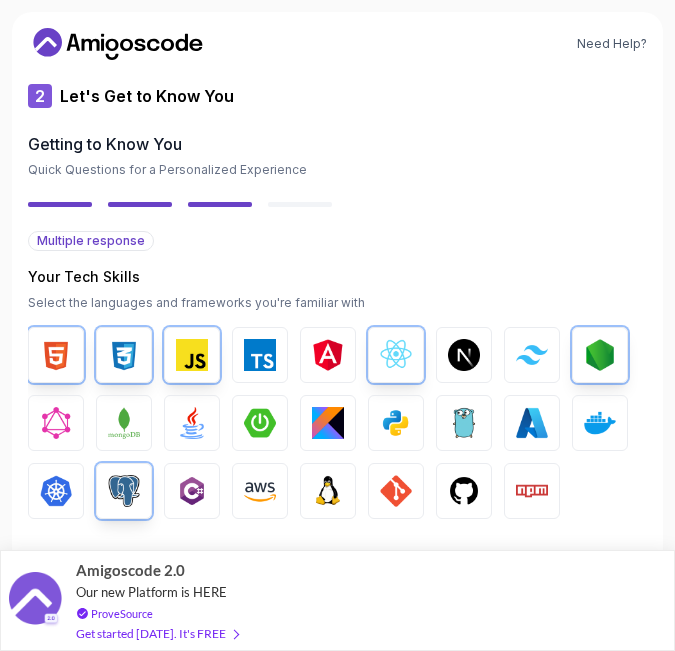 click at bounding box center [396, 423] 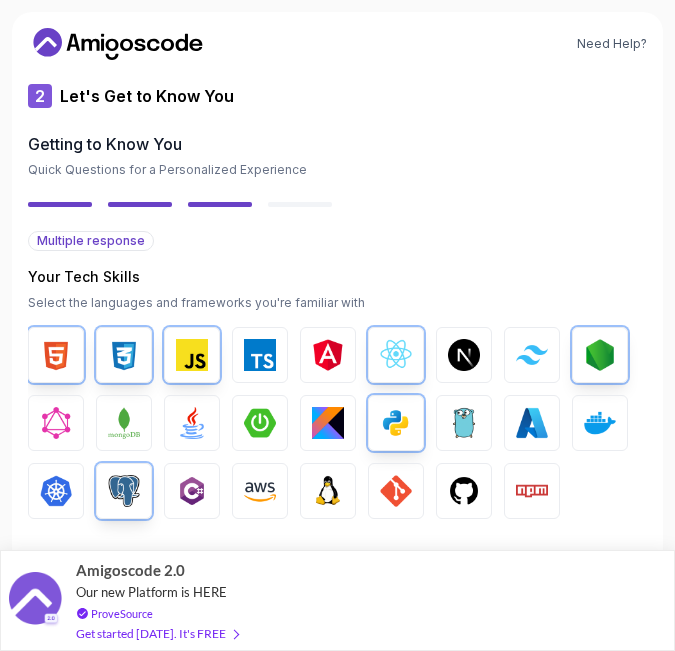 click at bounding box center [260, 423] 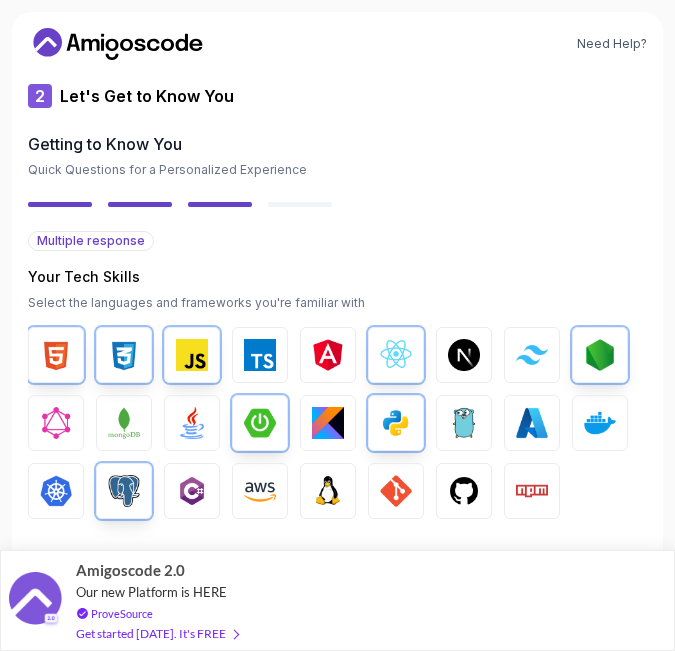 click at bounding box center (192, 423) 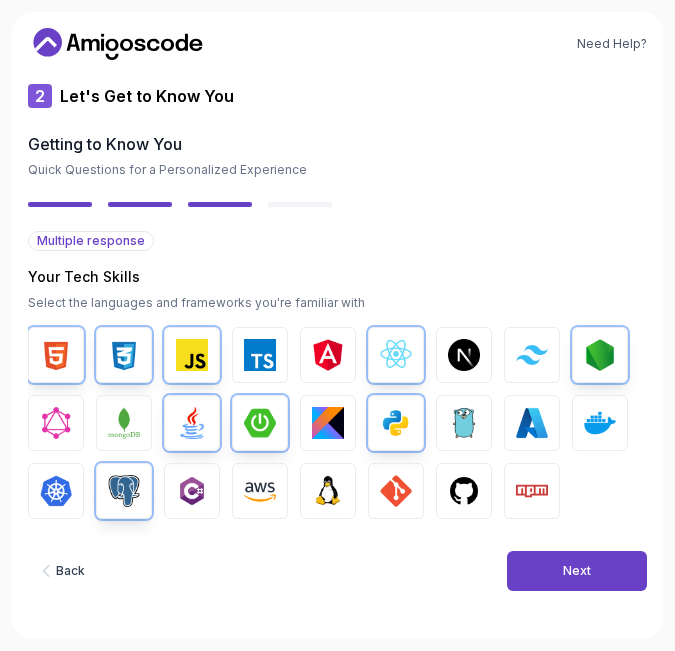 click at bounding box center [532, 491] 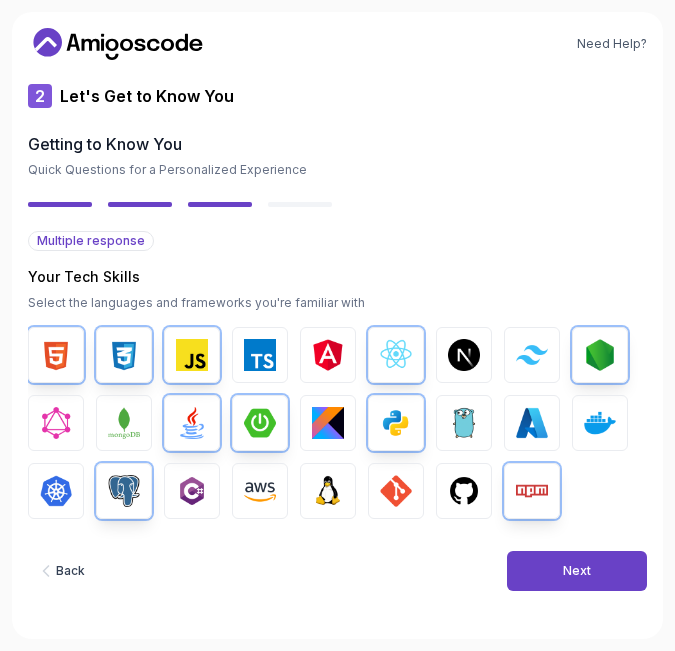 click at bounding box center (600, 423) 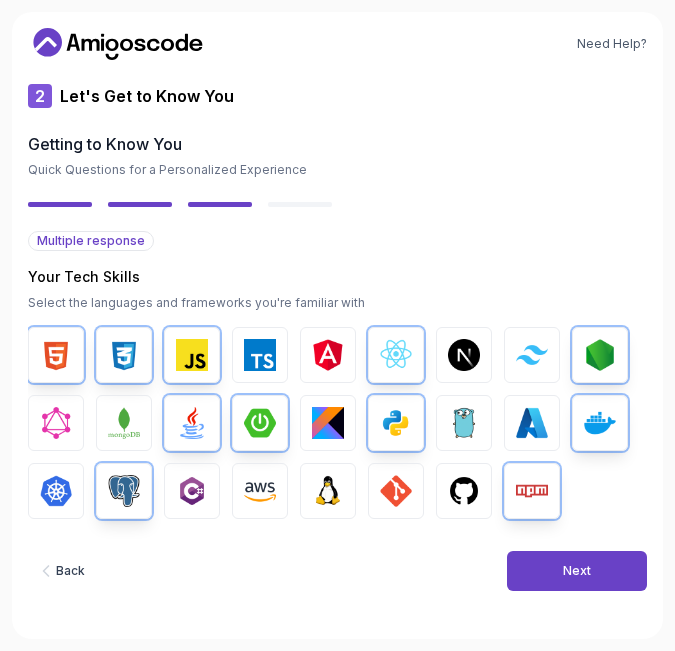 click at bounding box center [328, 491] 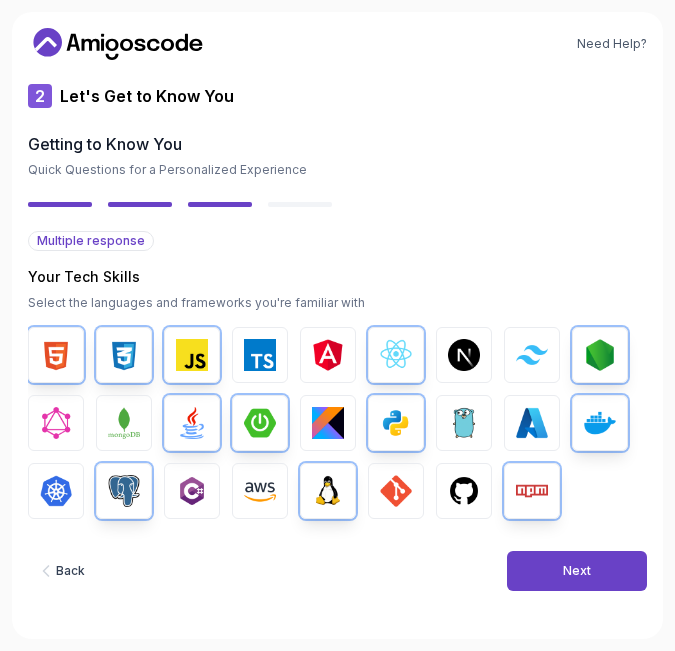 click at bounding box center (396, 491) 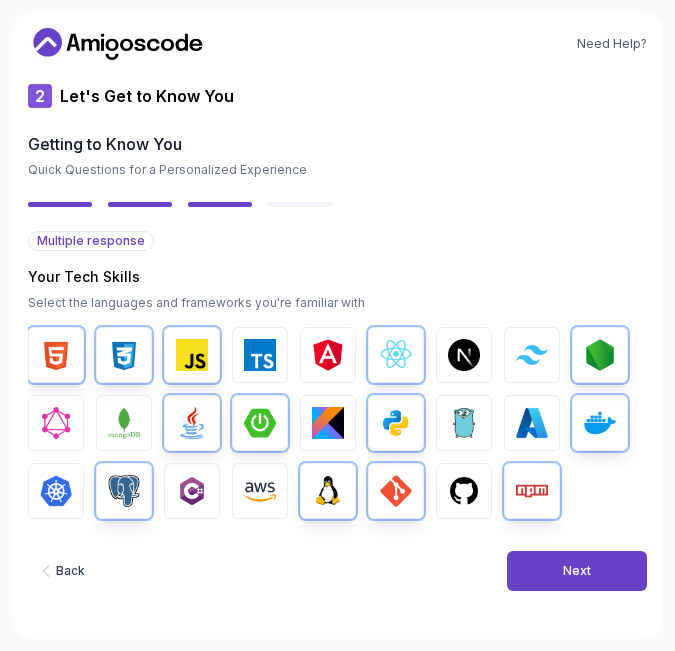 click at bounding box center [464, 491] 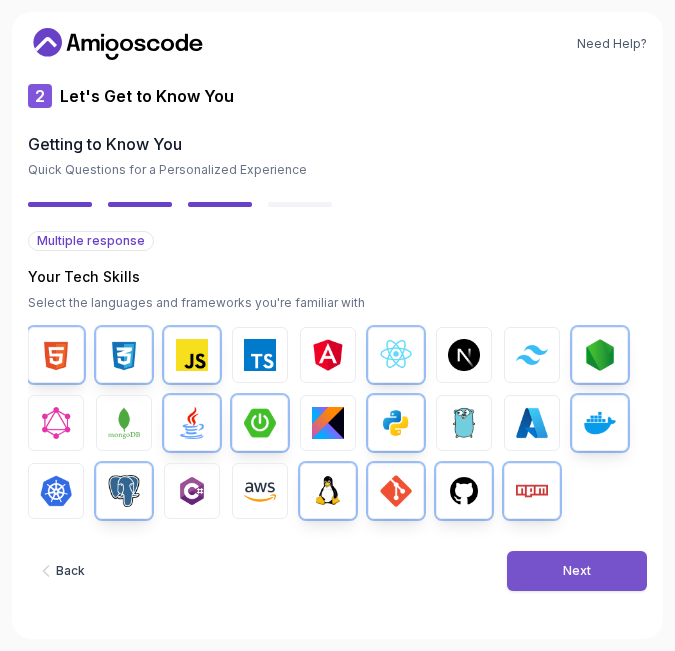 click on "Next" at bounding box center [577, 571] 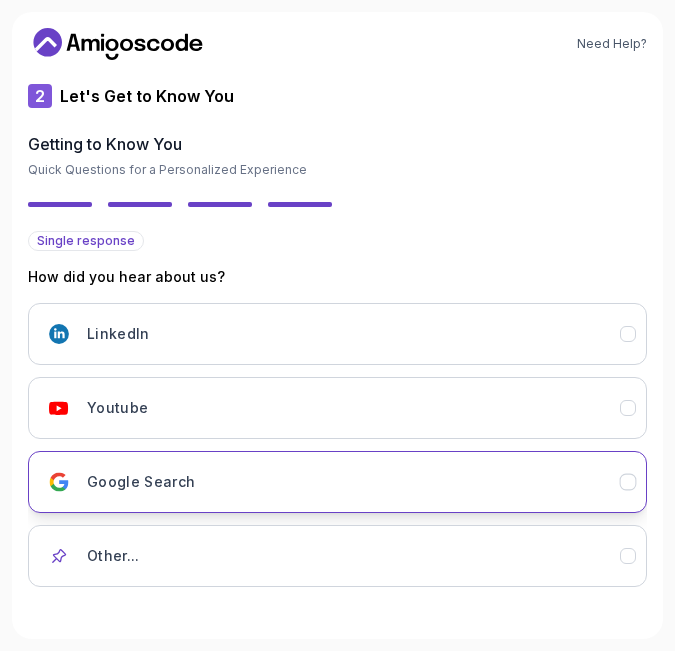 click on "Google Search" at bounding box center (353, 482) 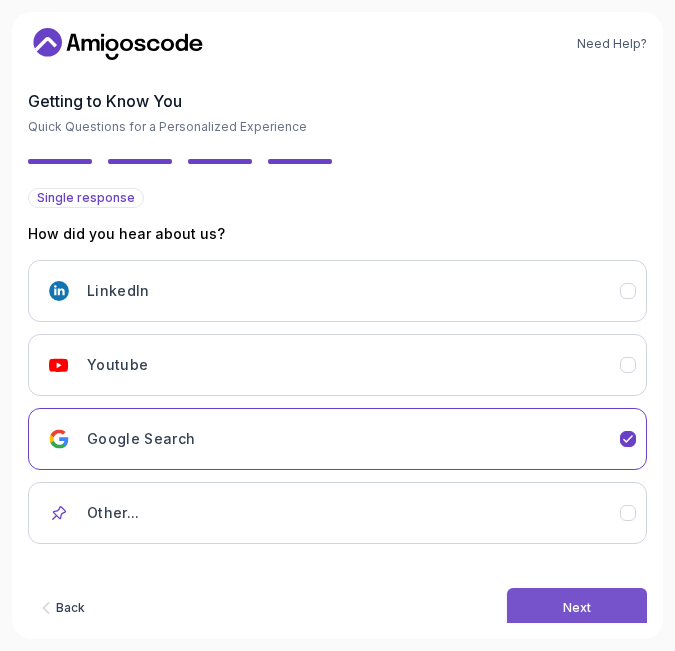 scroll, scrollTop: 80, scrollLeft: 0, axis: vertical 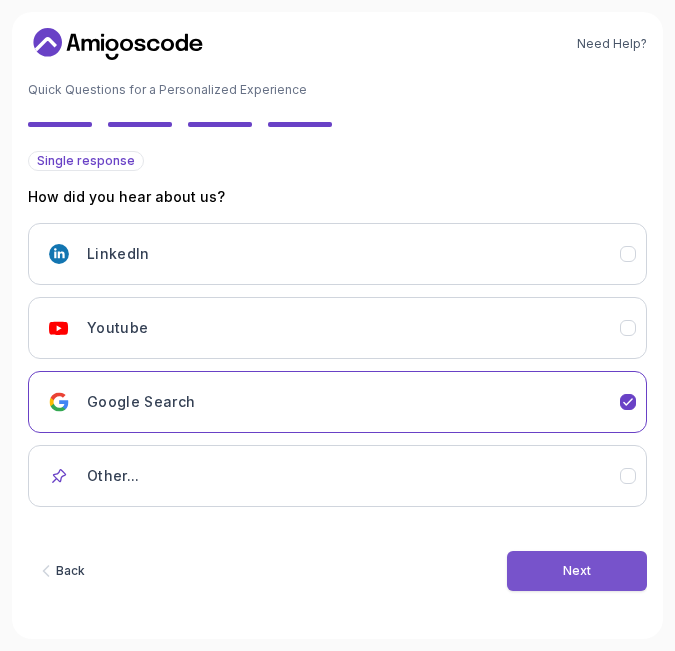 click on "Next" at bounding box center (577, 571) 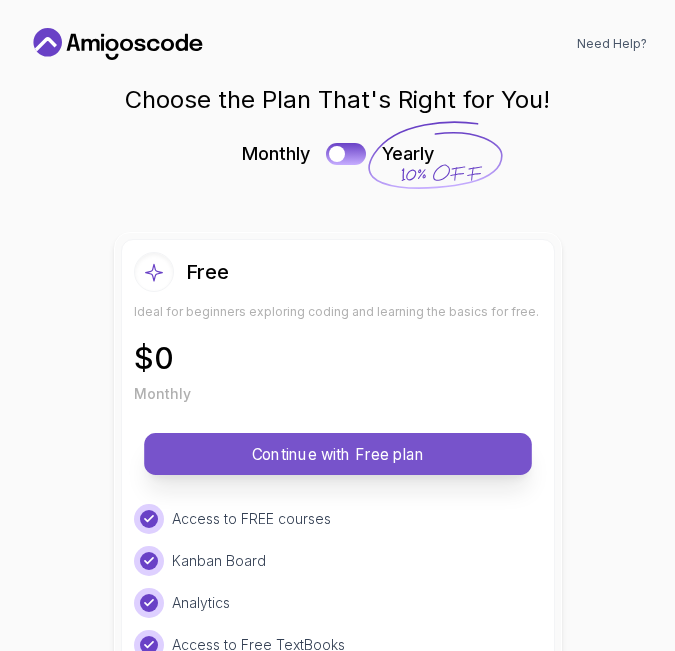 scroll, scrollTop: 0, scrollLeft: 0, axis: both 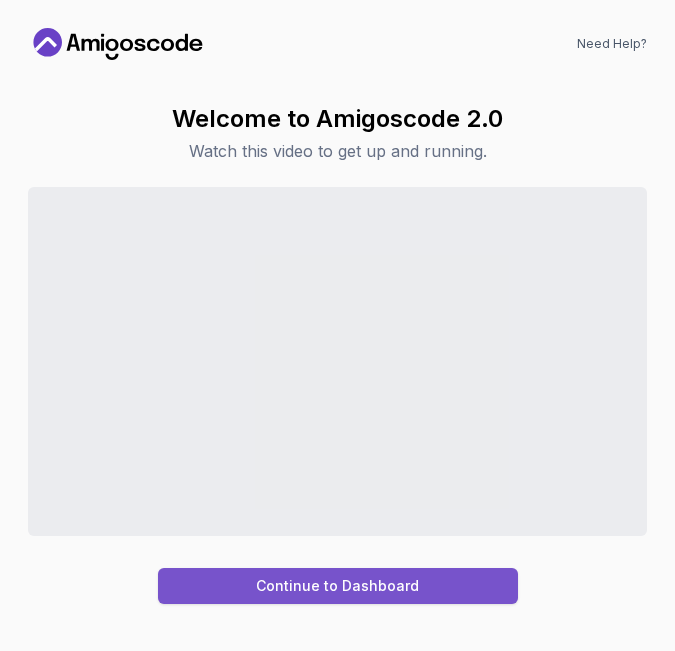 click on "Continue to Dashboard" at bounding box center (337, 586) 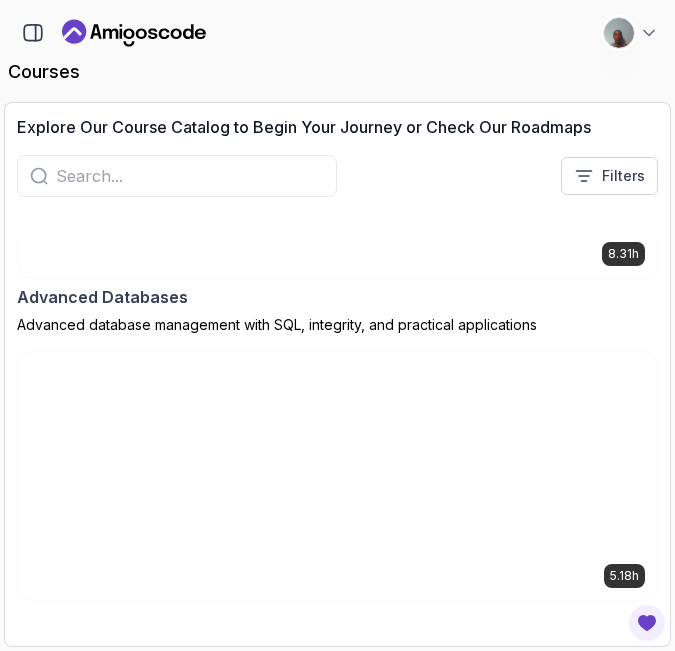 scroll, scrollTop: 300, scrollLeft: 0, axis: vertical 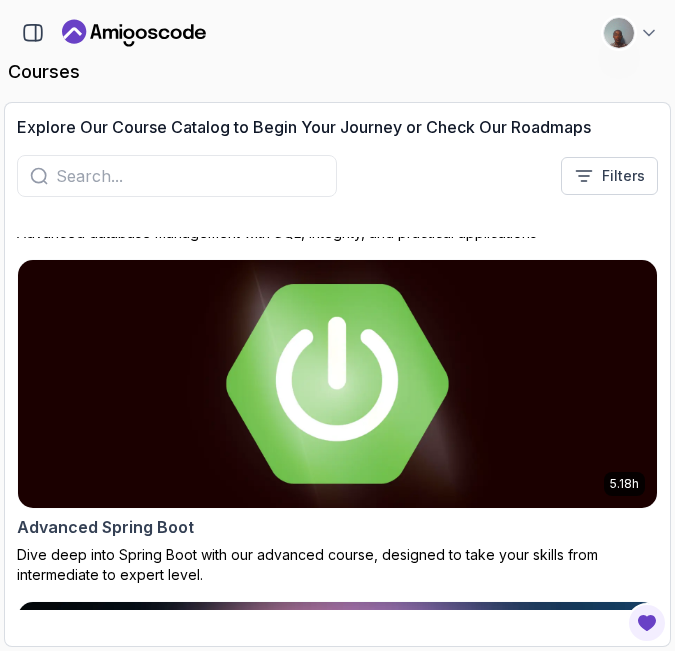click at bounding box center [337, 384] 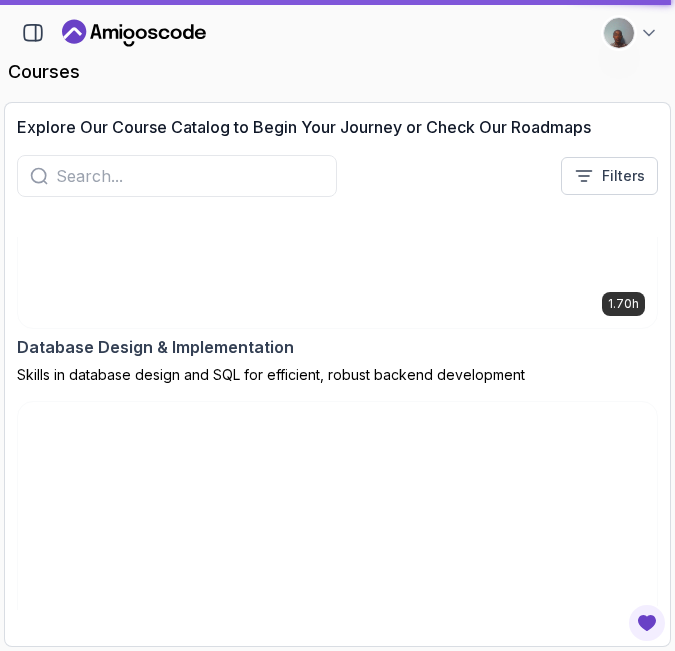 scroll, scrollTop: 2200, scrollLeft: 0, axis: vertical 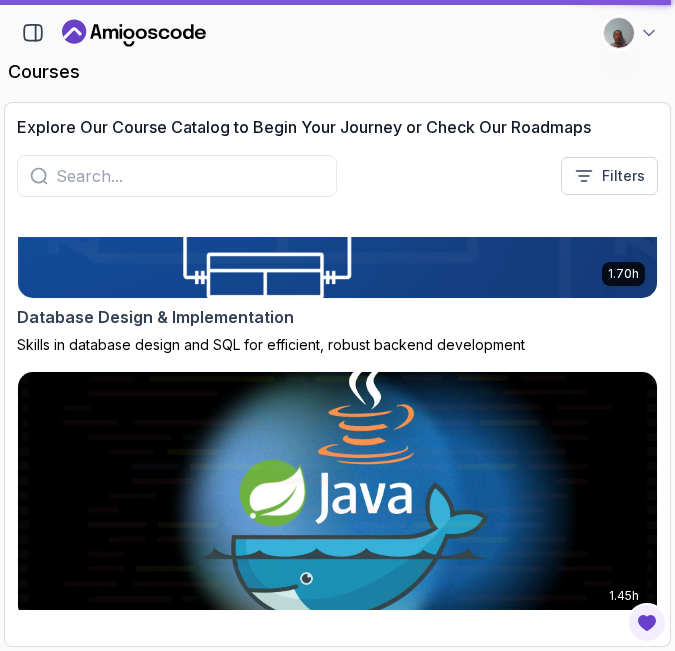 click at bounding box center (337, 174) 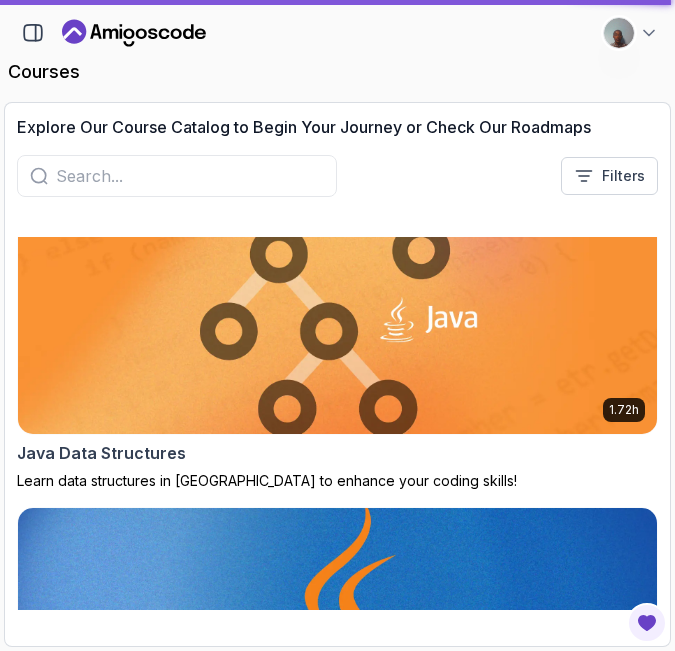 scroll, scrollTop: 4600, scrollLeft: 0, axis: vertical 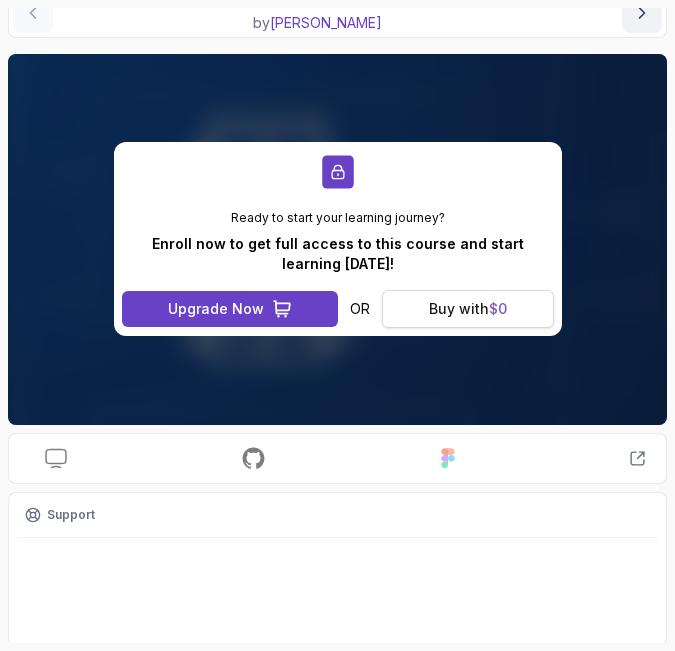 click on "Buy with  $ 0" at bounding box center (468, 309) 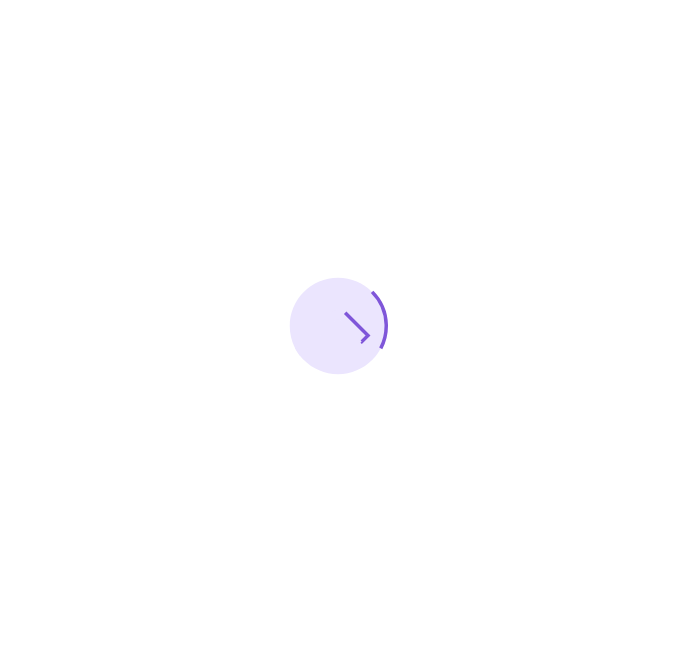 scroll, scrollTop: 0, scrollLeft: 0, axis: both 